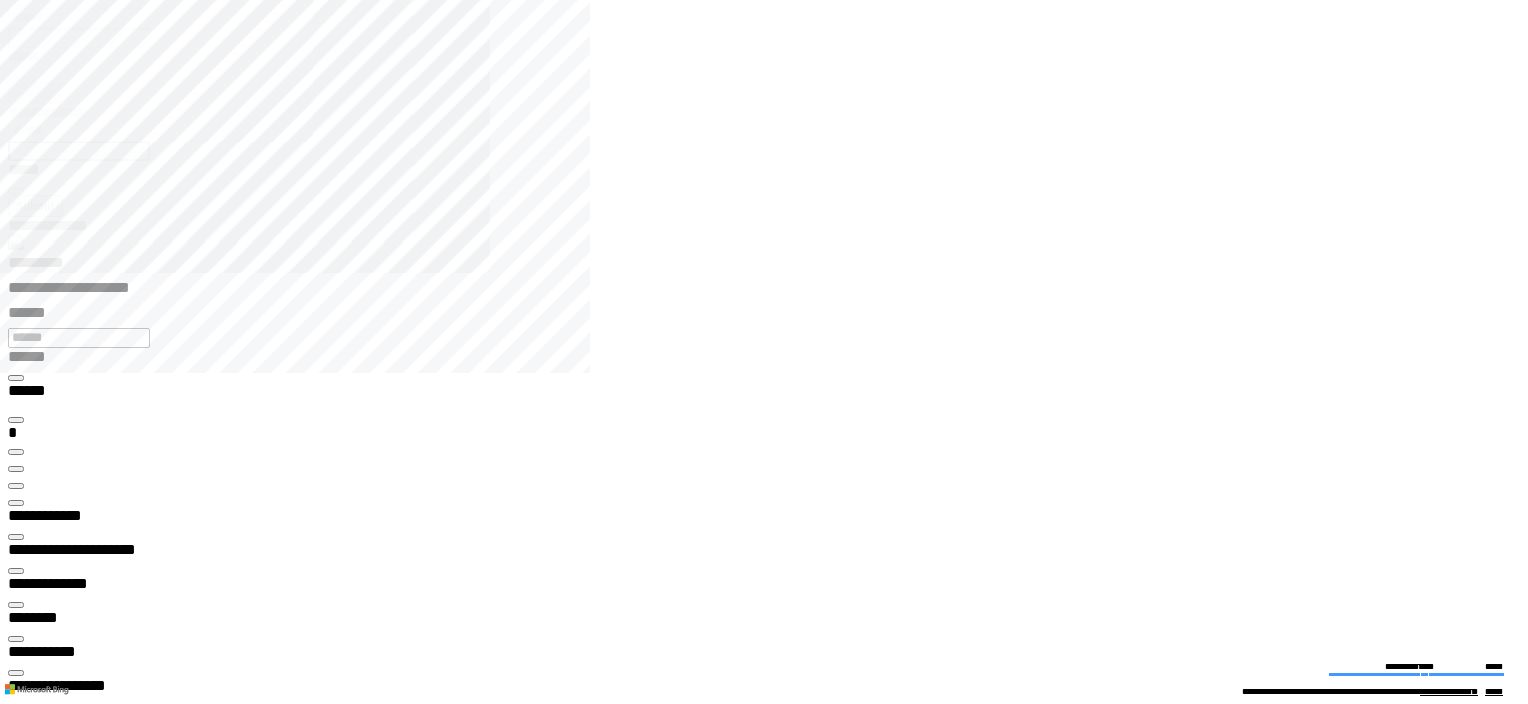 scroll, scrollTop: 0, scrollLeft: 0, axis: both 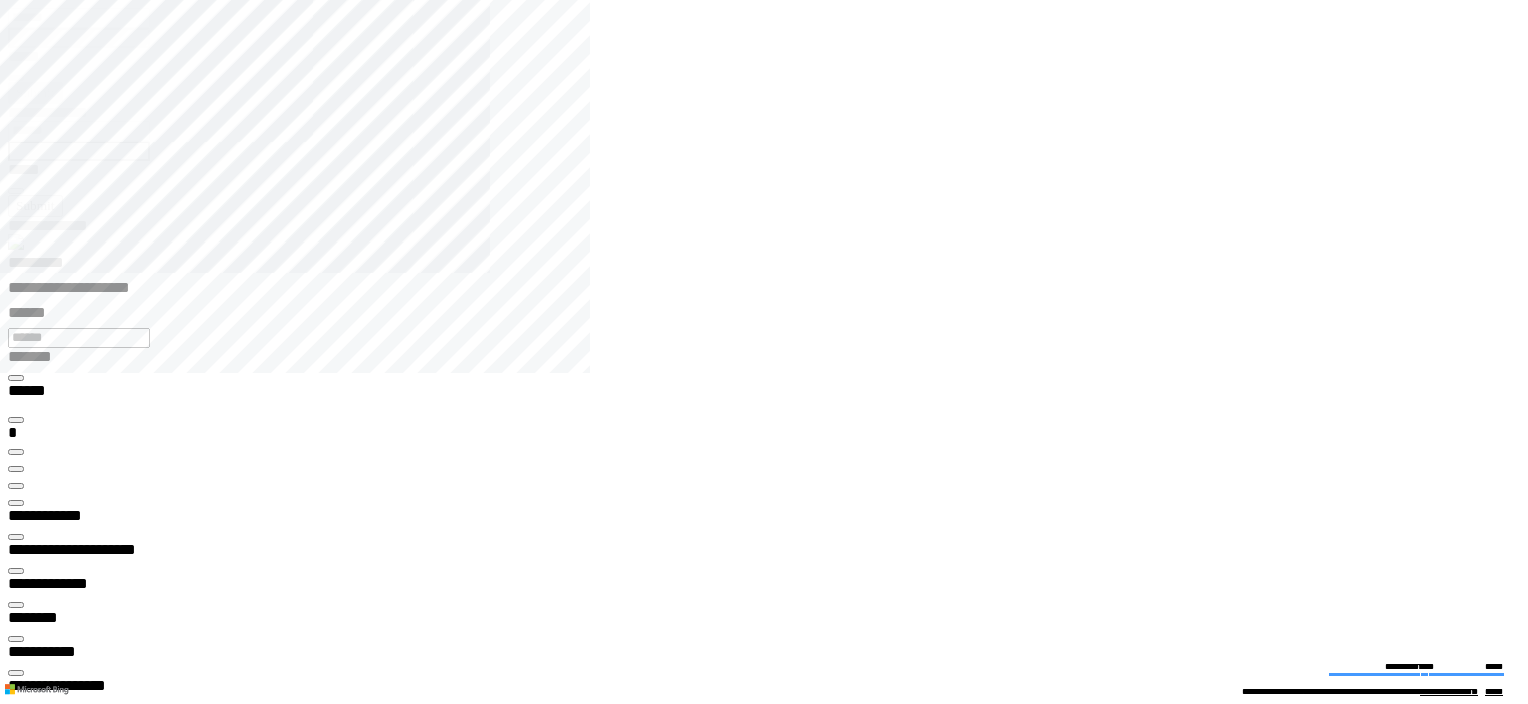 click at bounding box center (16, 20566) 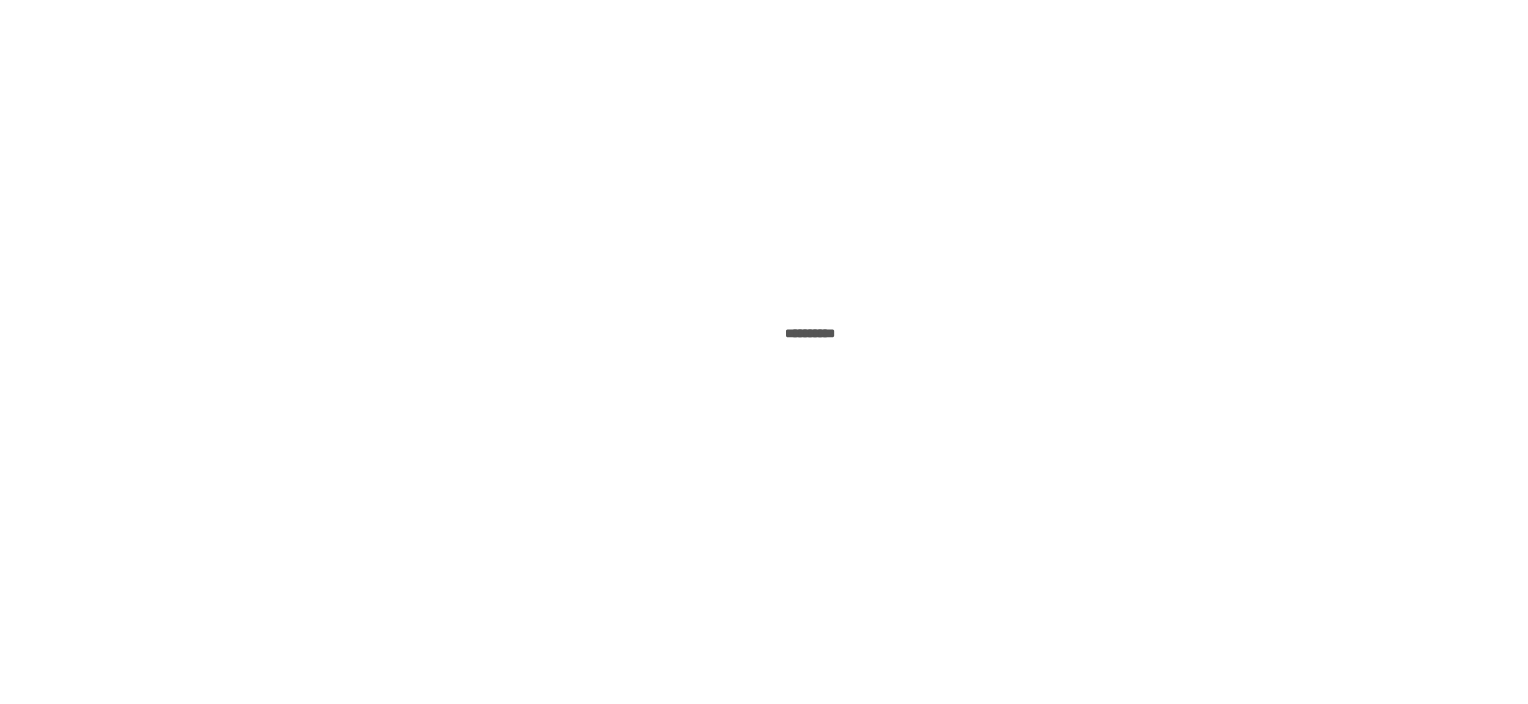 scroll, scrollTop: 0, scrollLeft: 0, axis: both 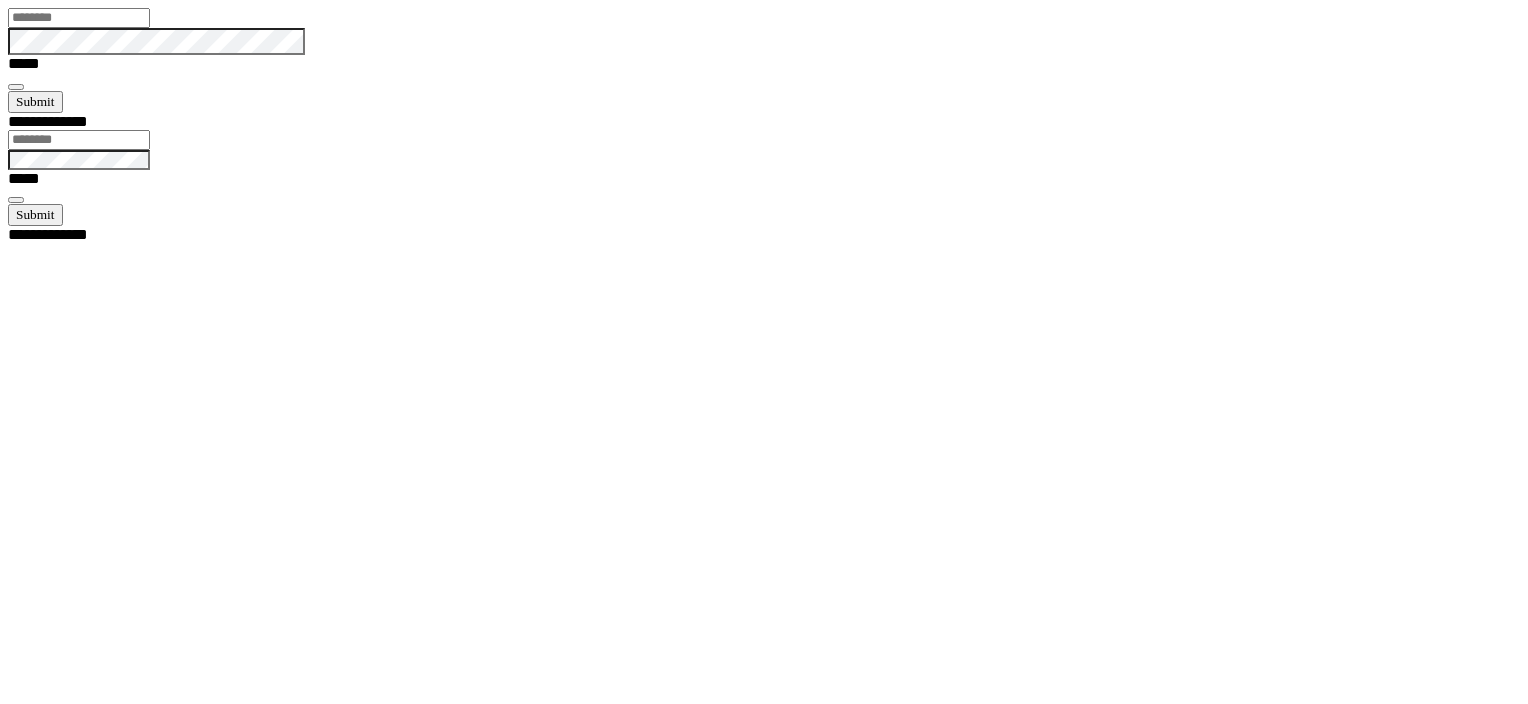 type on "******" 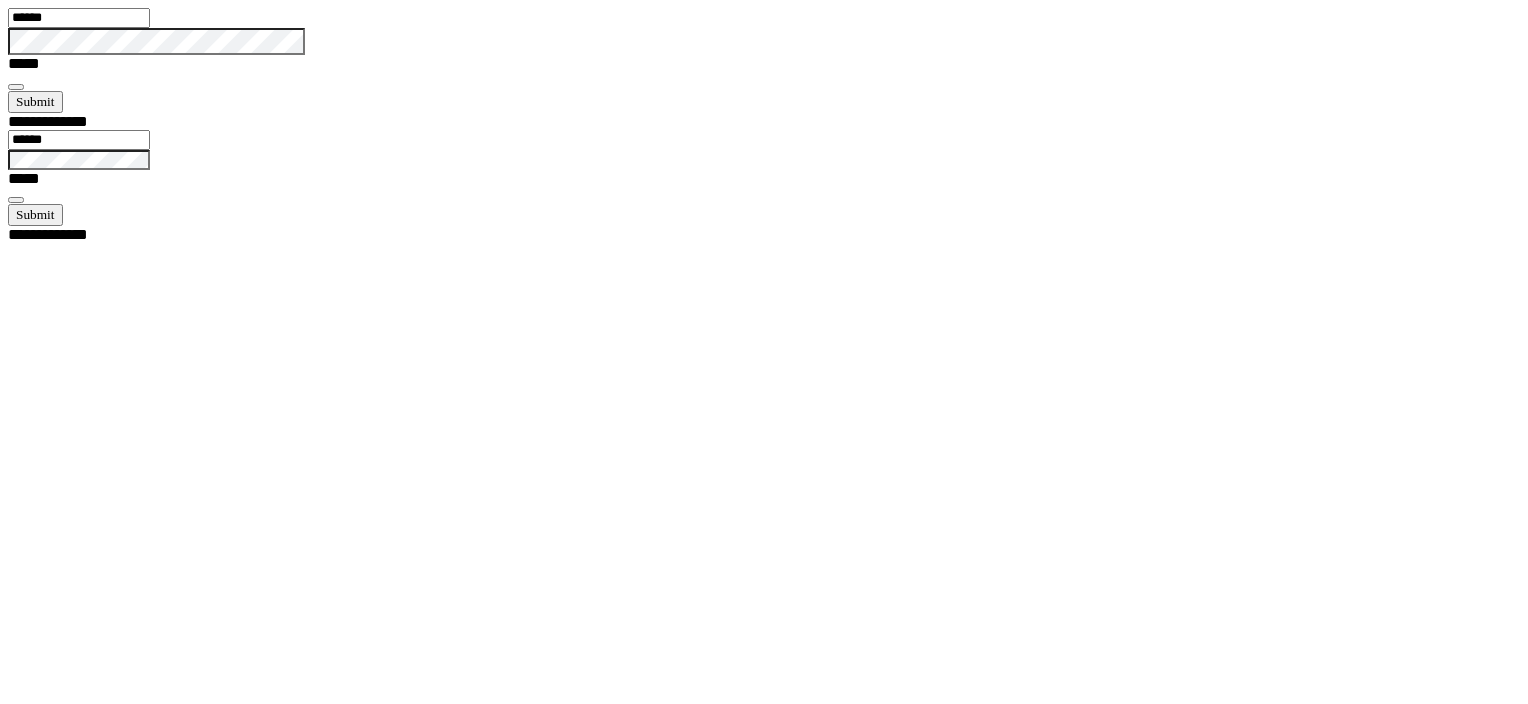 click at bounding box center (16, 87) 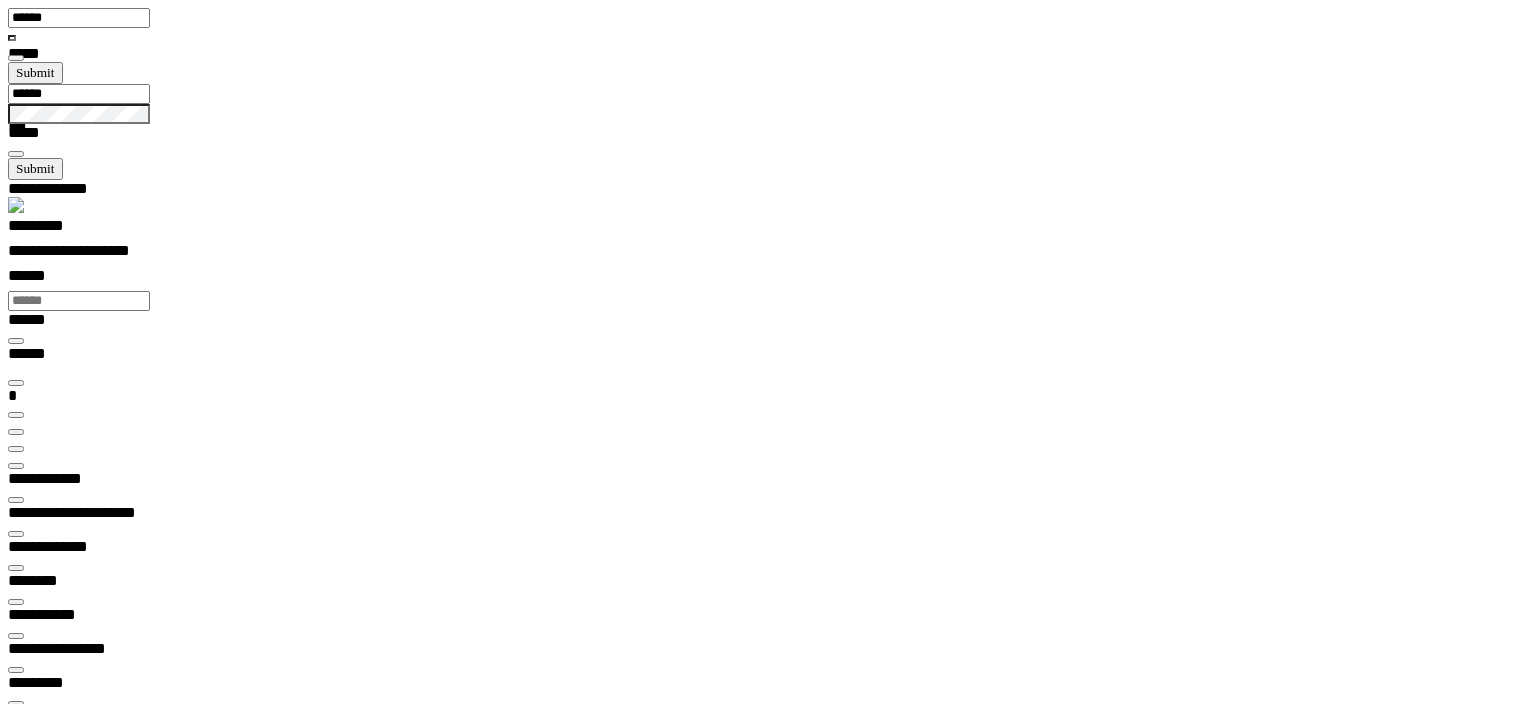 click on "*********" at bounding box center [57, 229] 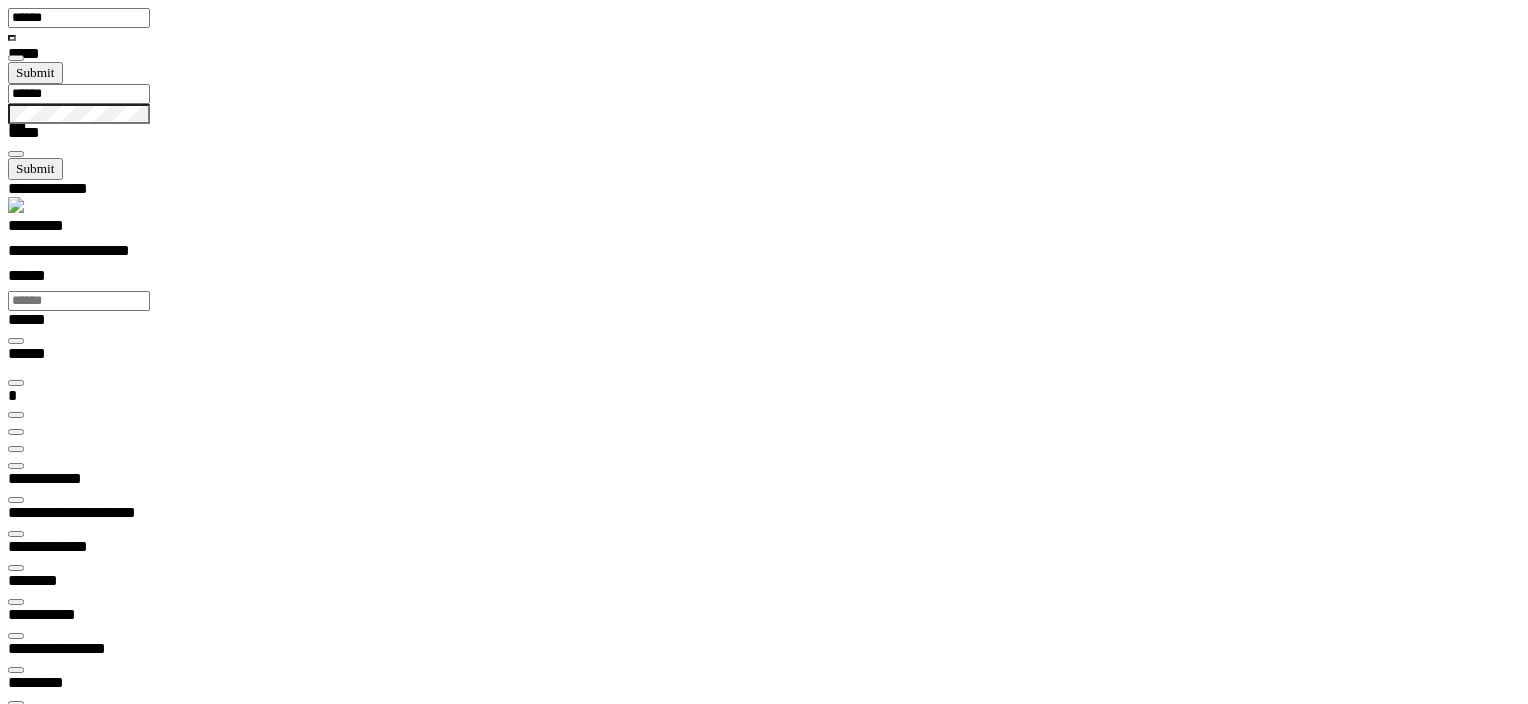 scroll, scrollTop: 0, scrollLeft: 0, axis: both 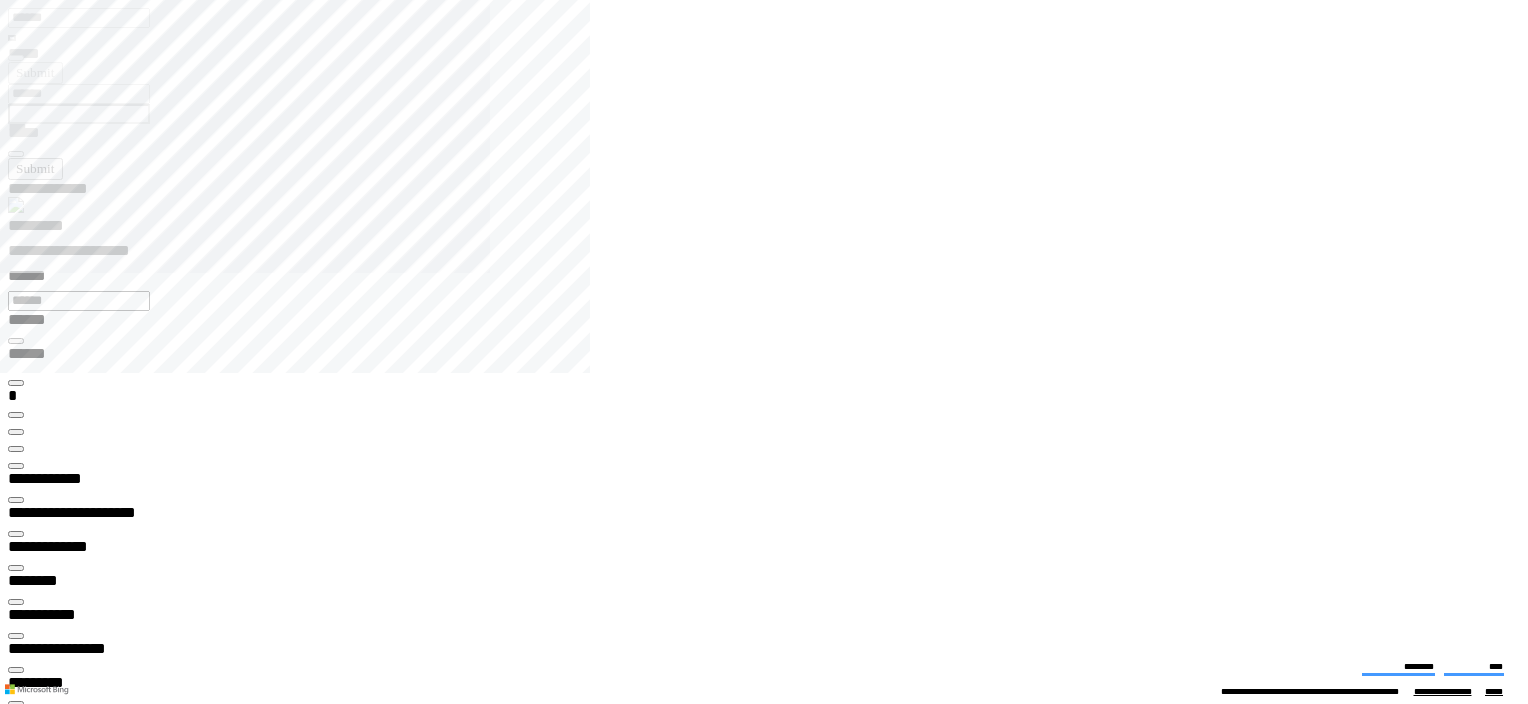 click on "**********" at bounding box center (67, 13357) 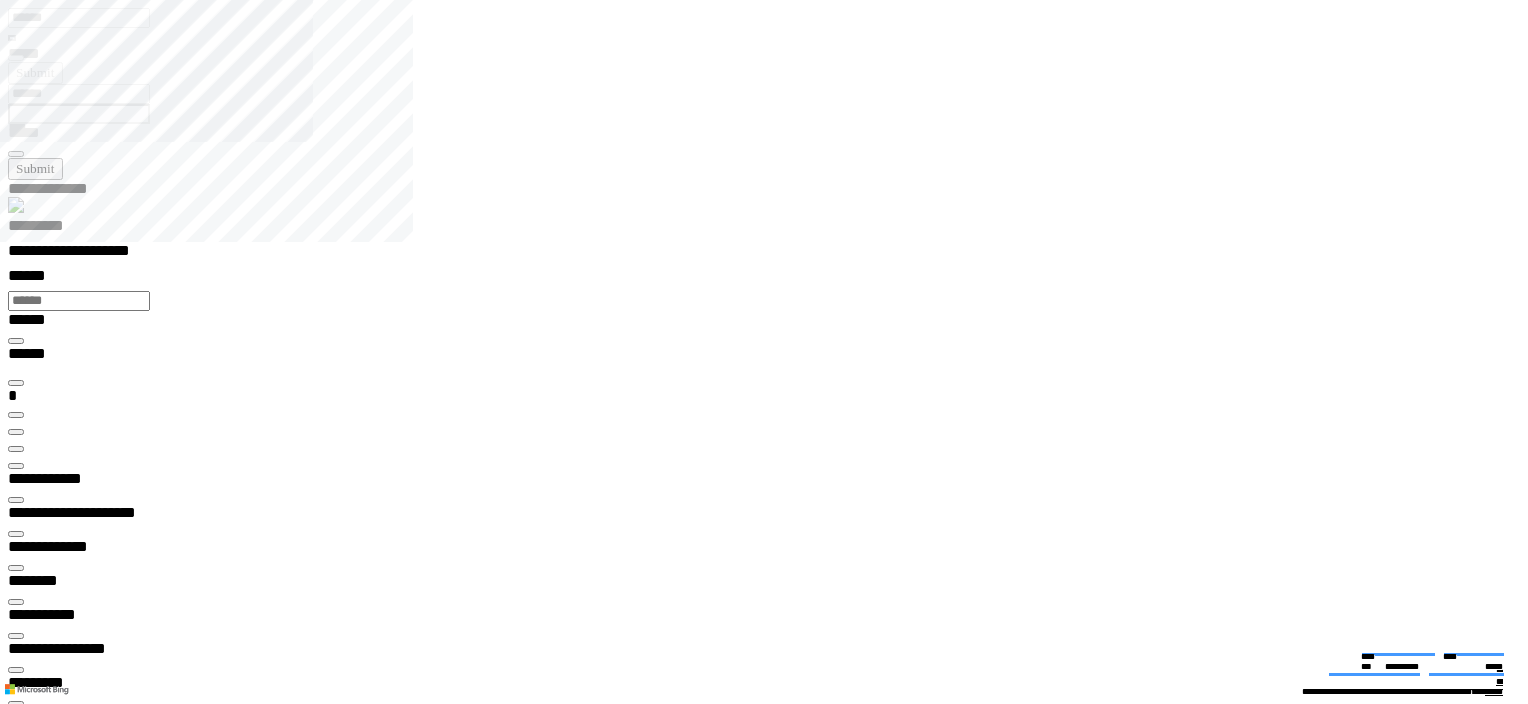type on "*******" 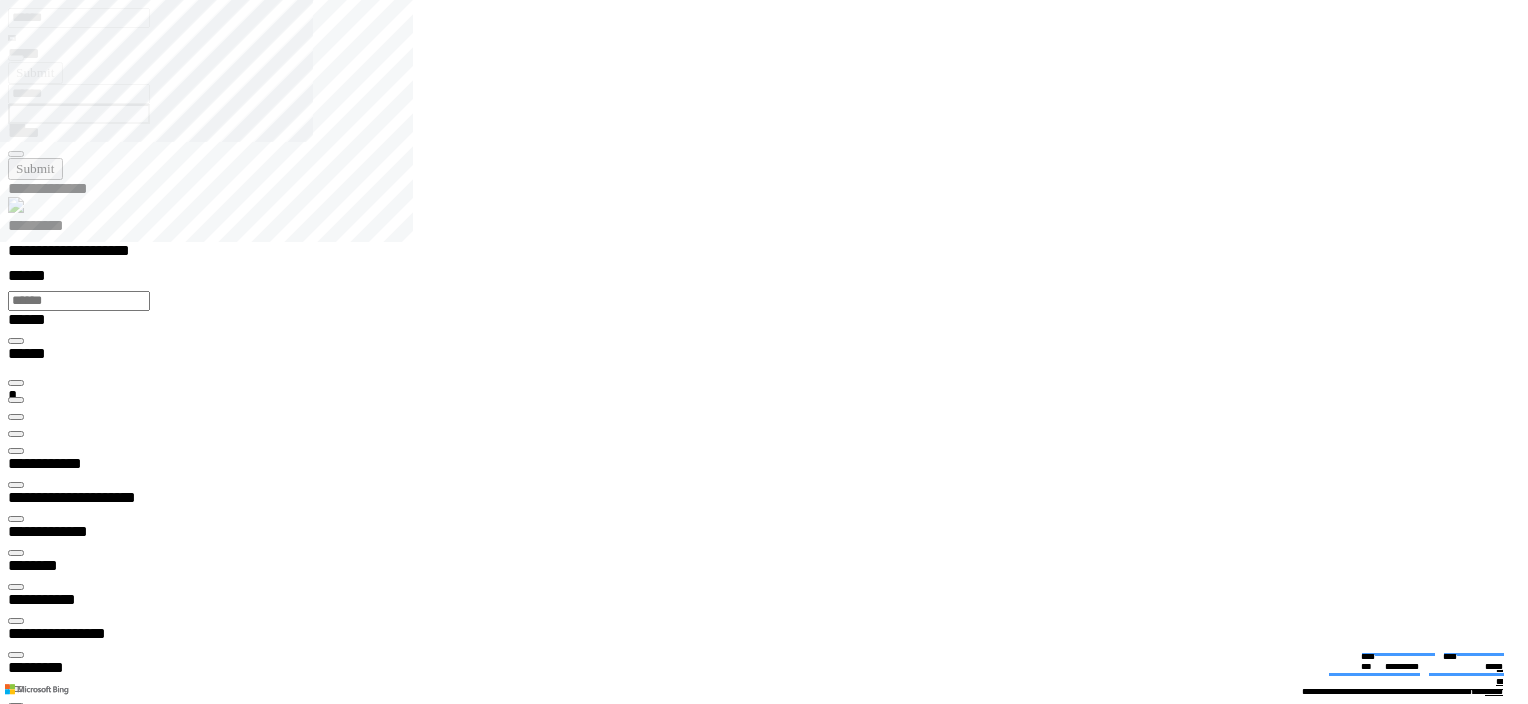 scroll, scrollTop: 99968, scrollLeft: 99911, axis: both 